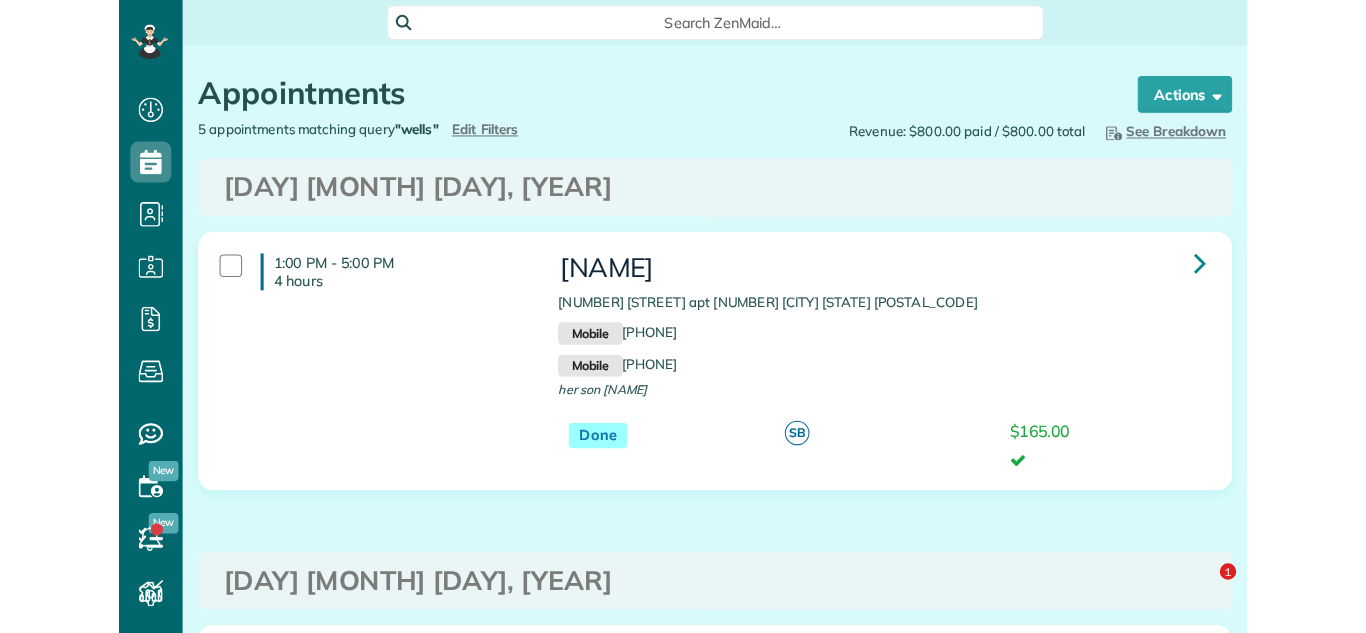 scroll, scrollTop: 0, scrollLeft: 0, axis: both 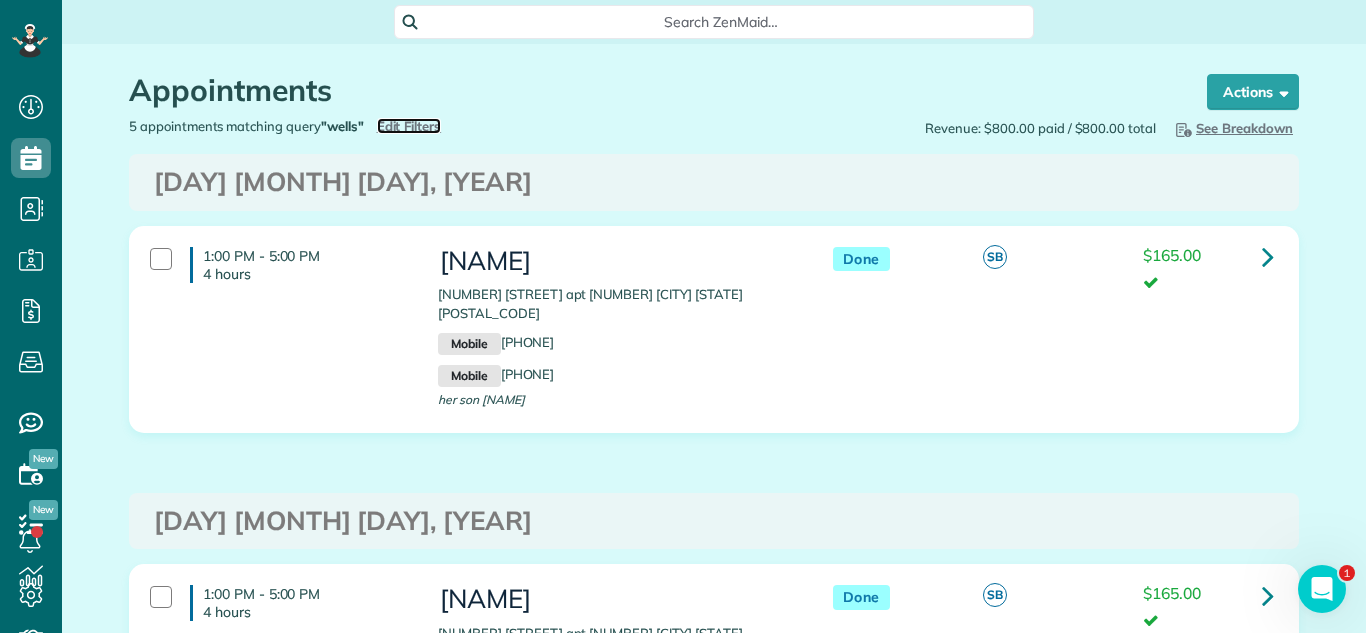 click on "Edit Filters" at bounding box center (409, 126) 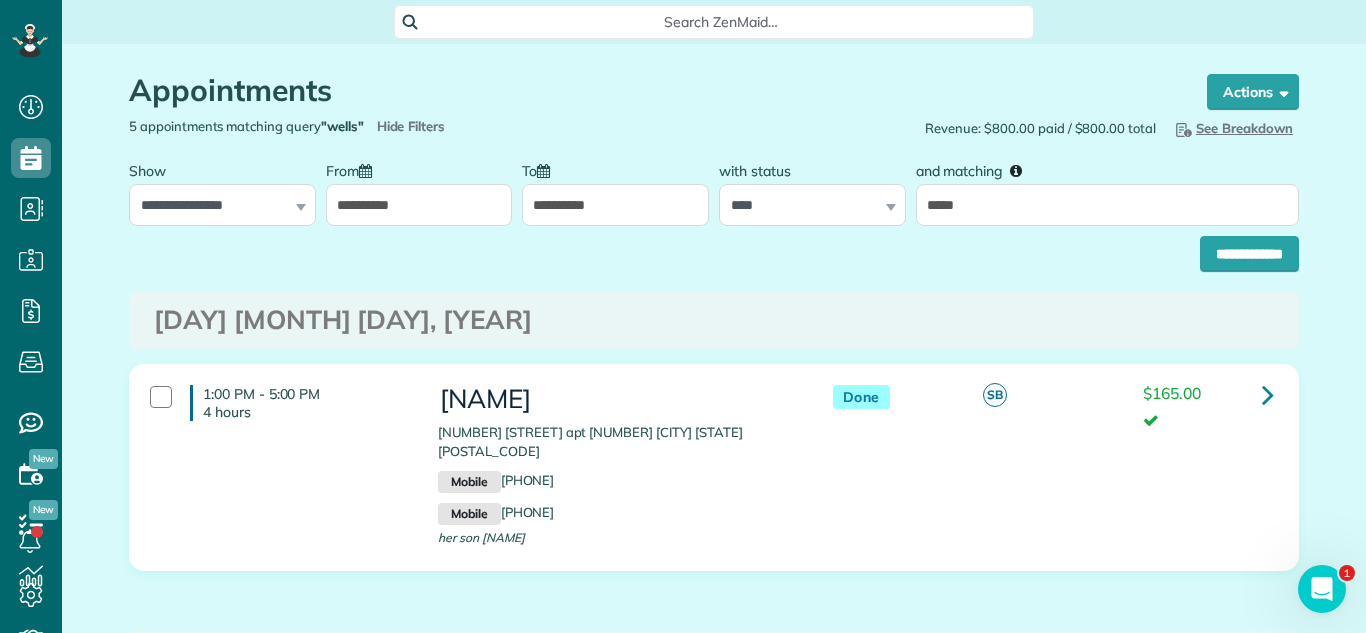 click on "**********" at bounding box center [714, 249] 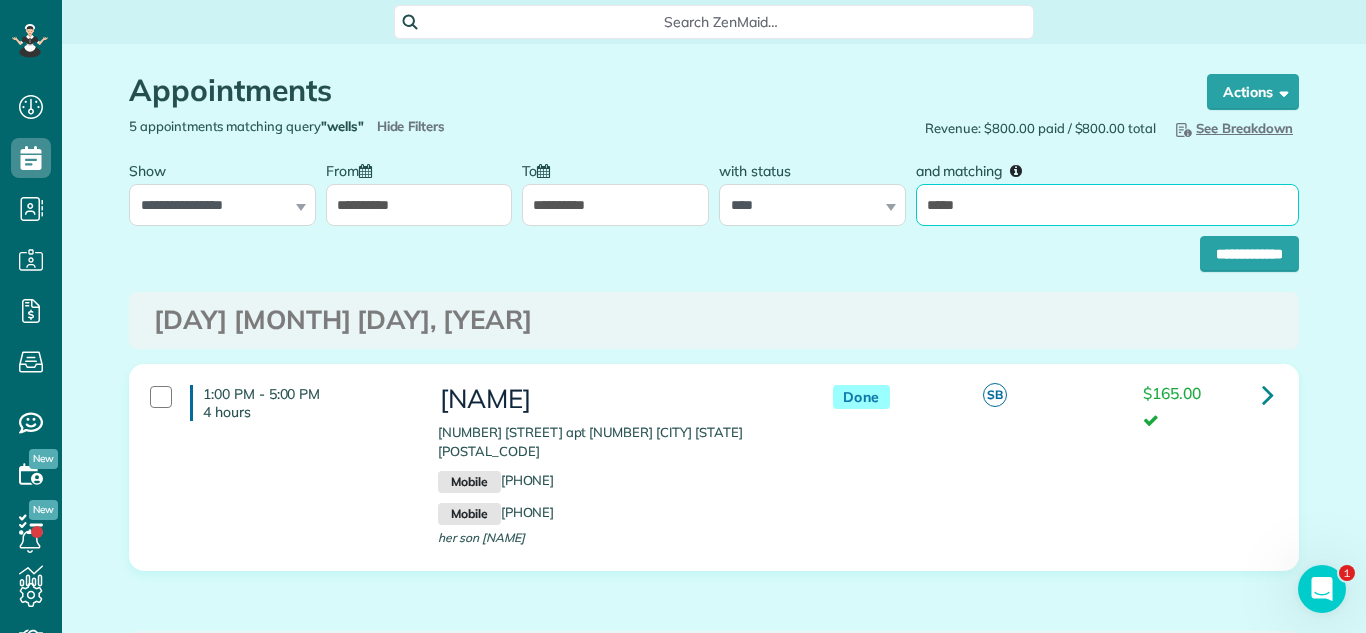 click on "*****" at bounding box center (1107, 205) 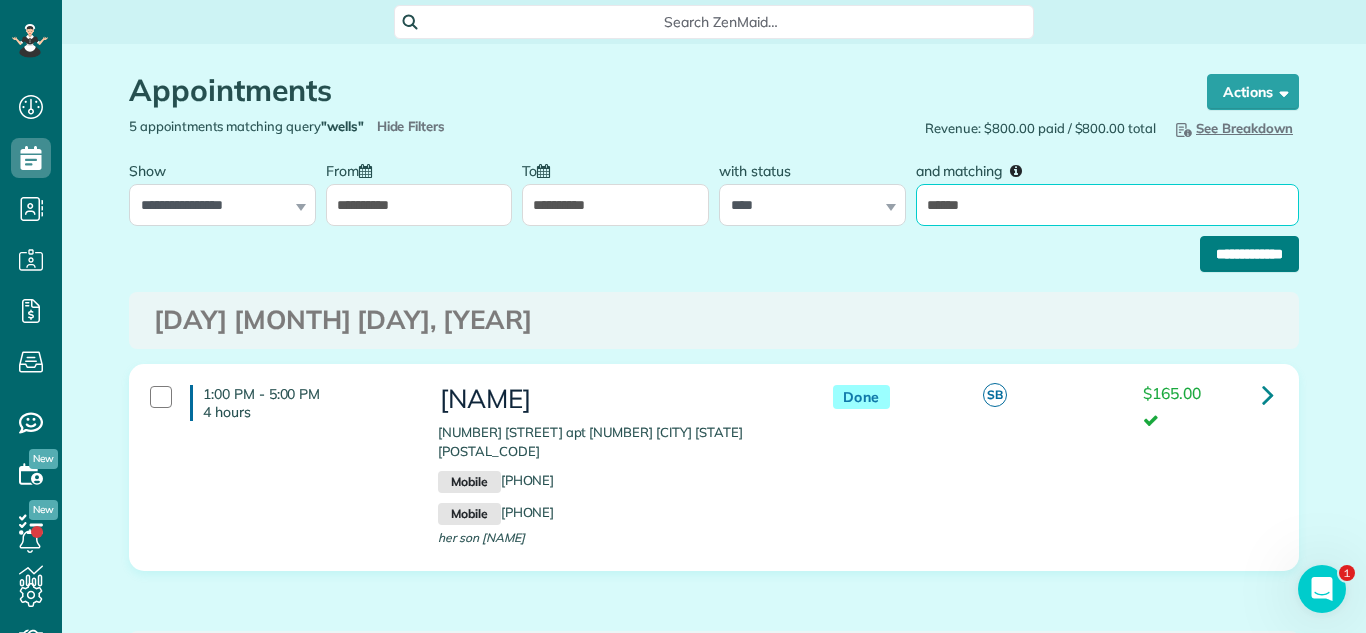 type on "******" 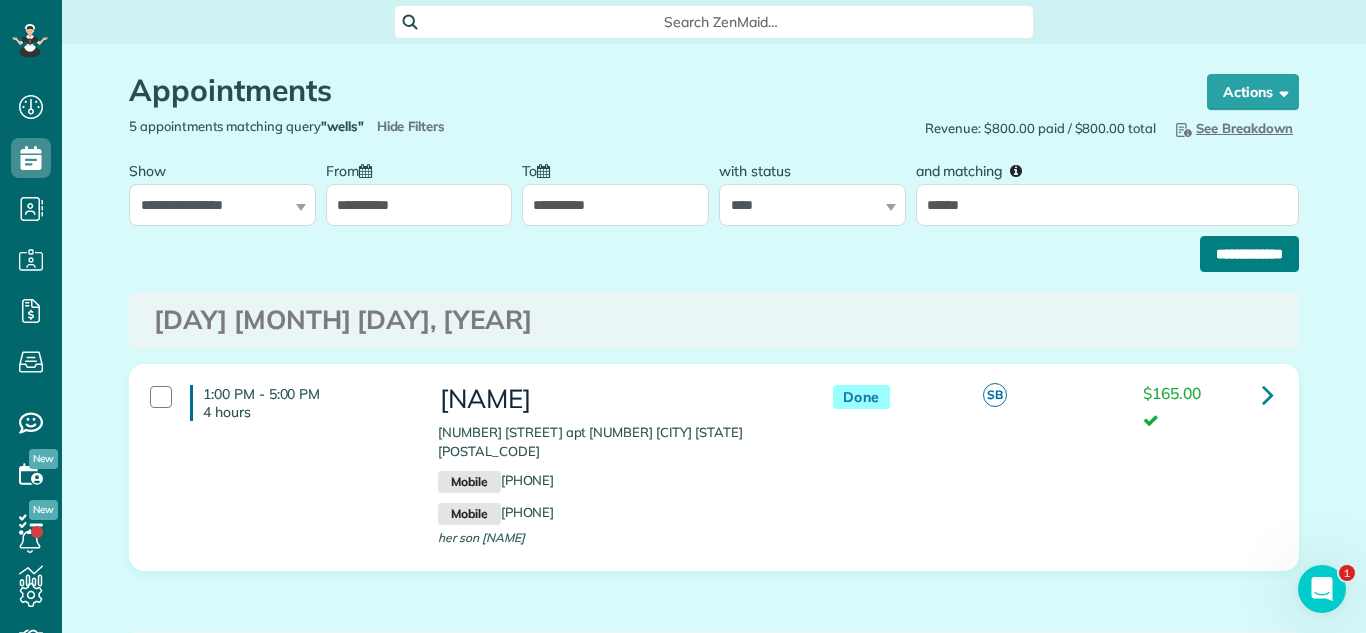click on "**********" at bounding box center (1249, 254) 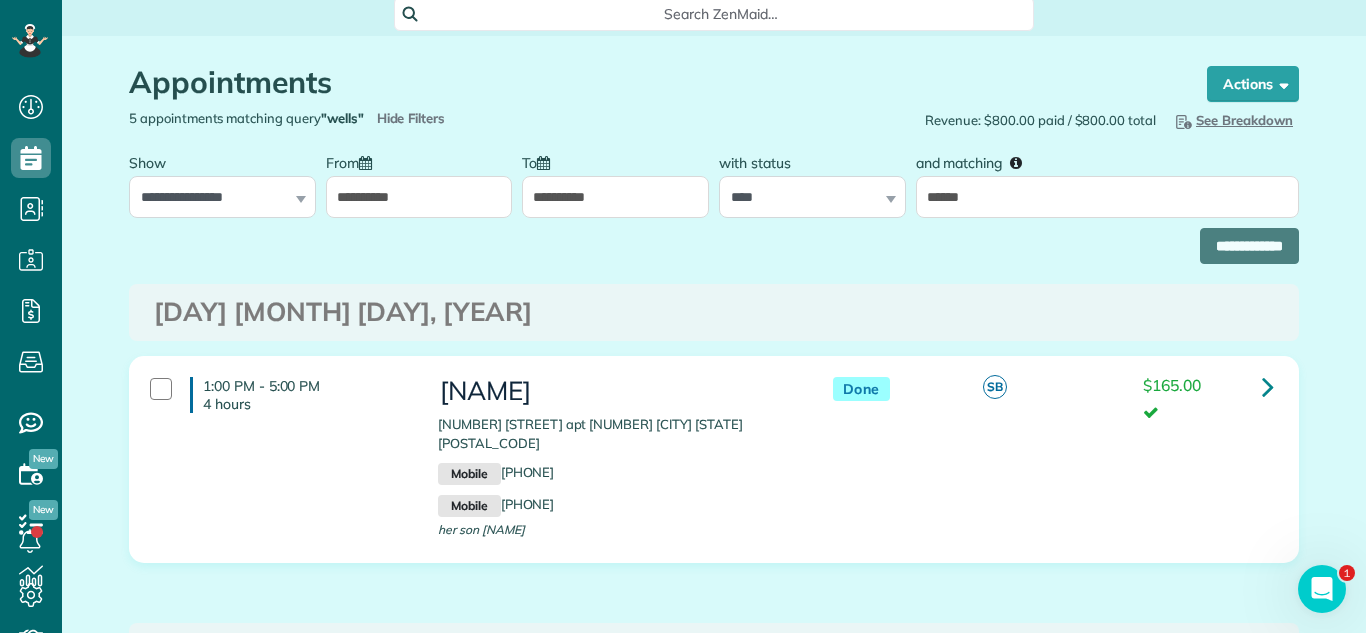 scroll, scrollTop: 10, scrollLeft: 0, axis: vertical 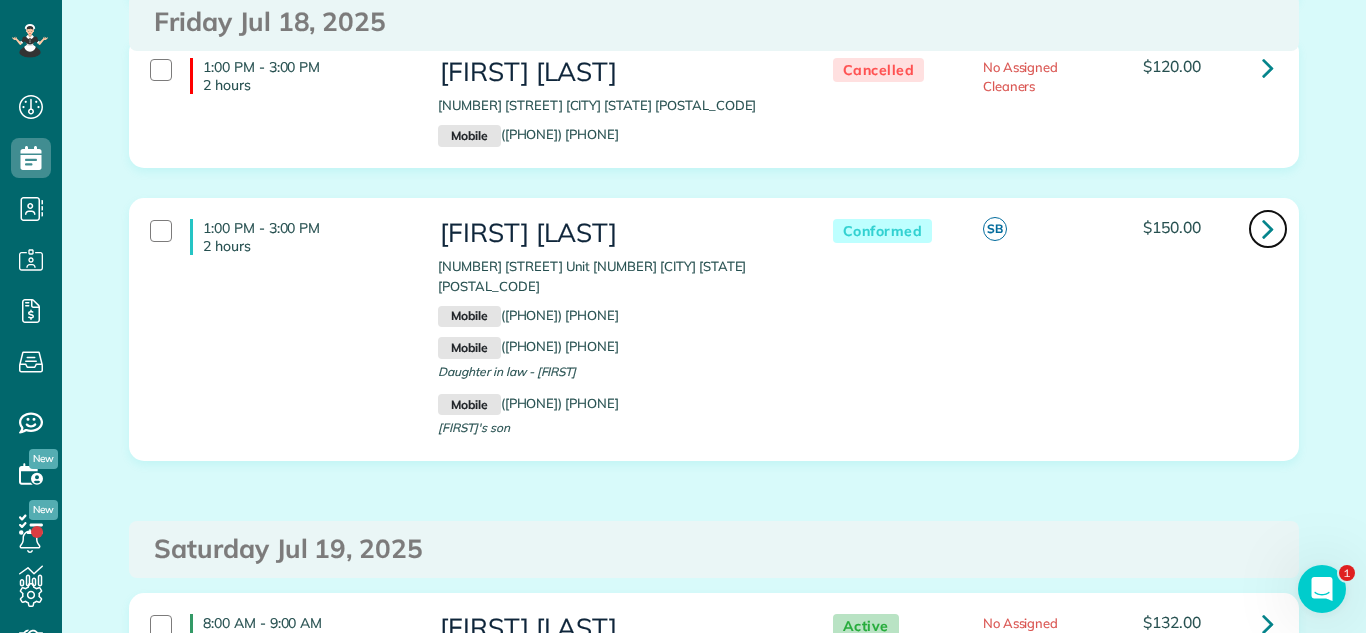 click at bounding box center (1268, 229) 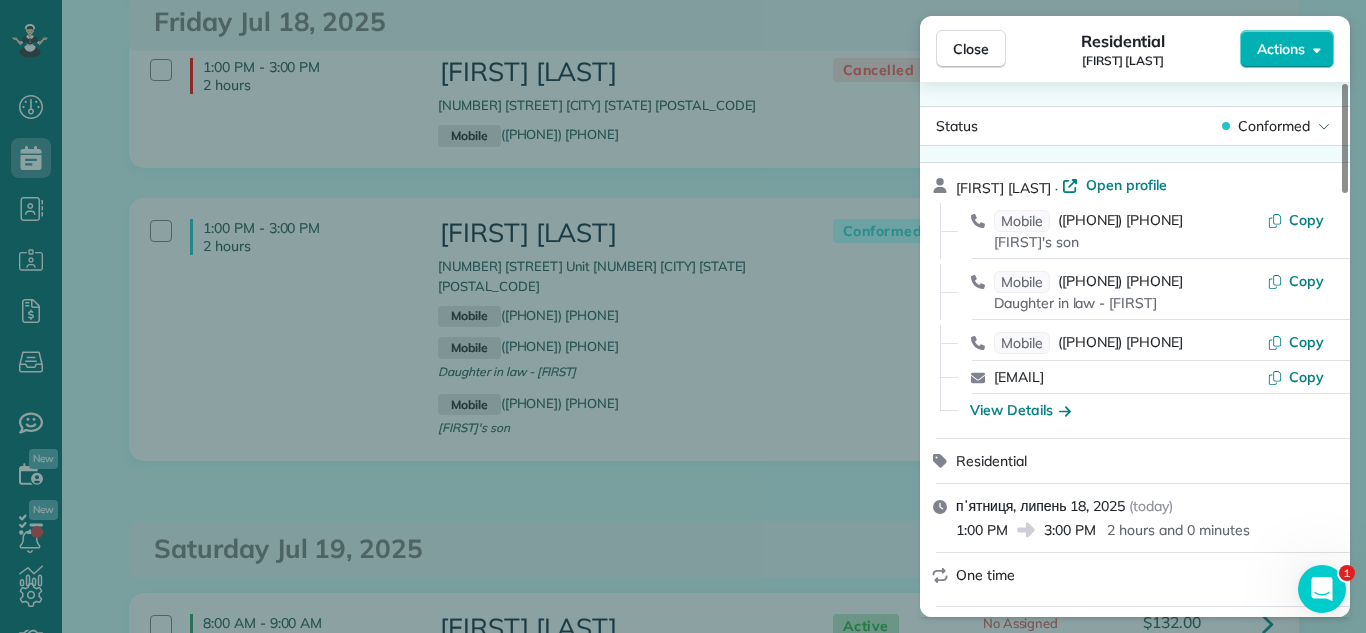 scroll, scrollTop: 0, scrollLeft: 0, axis: both 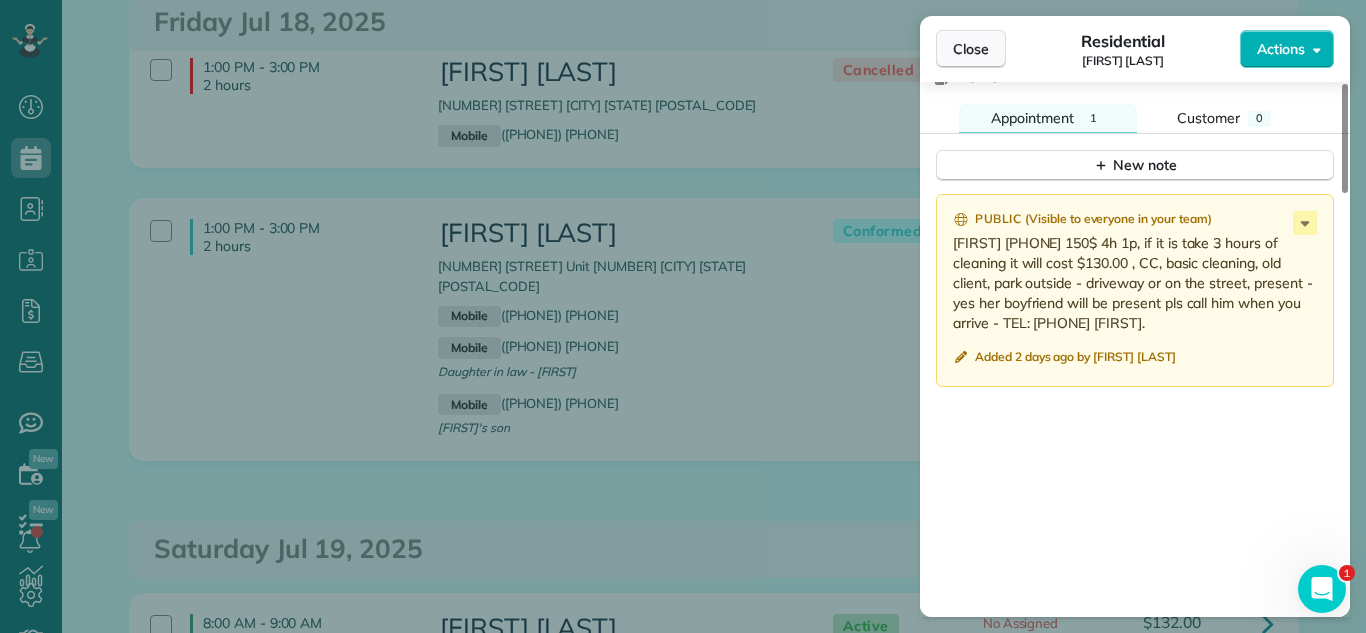 click on "Close" at bounding box center (971, 49) 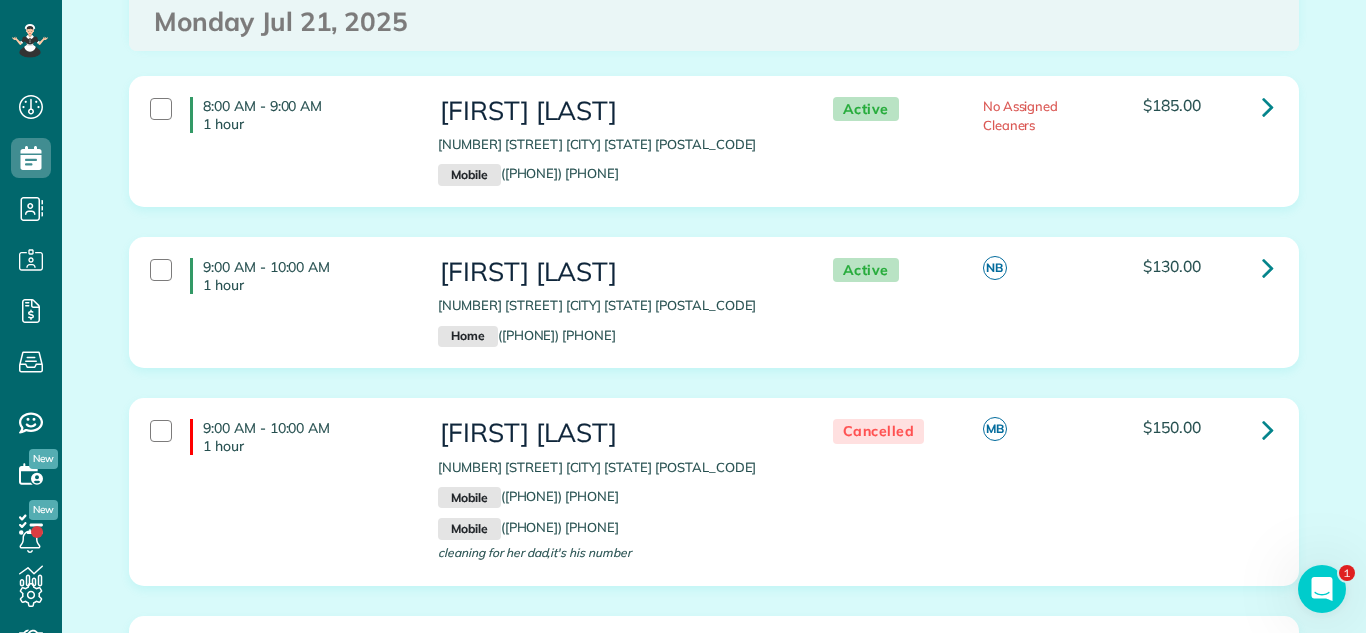 scroll, scrollTop: 4137, scrollLeft: 0, axis: vertical 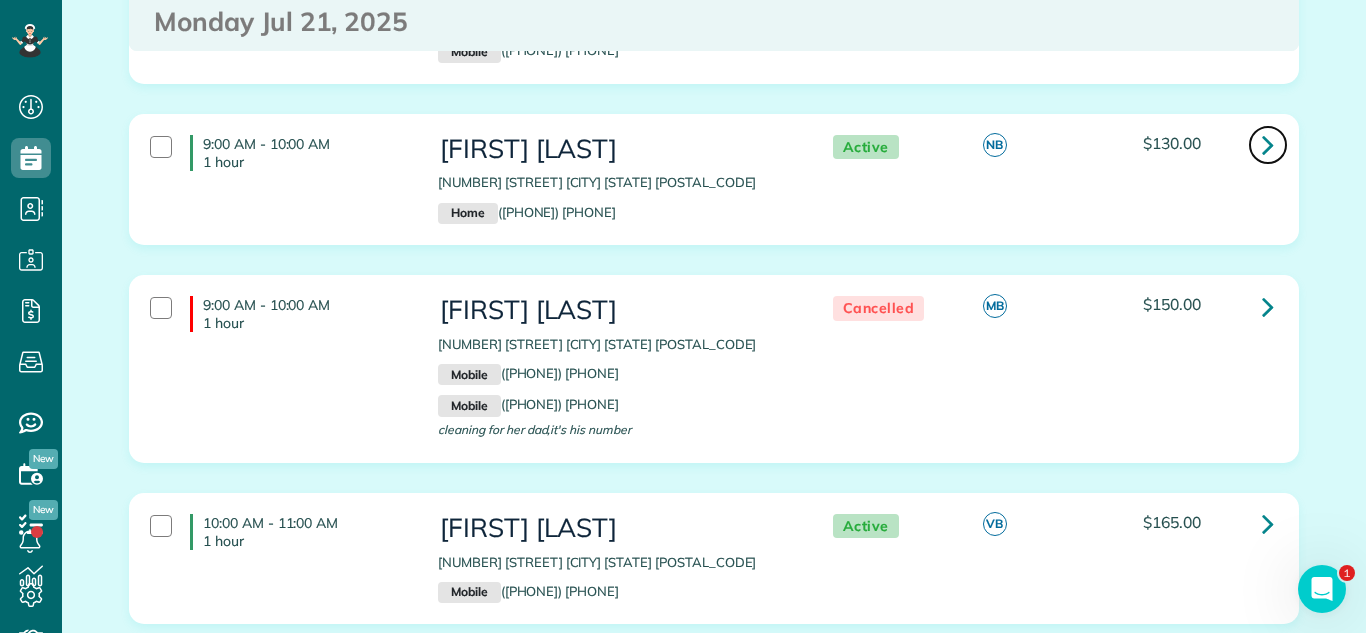 click at bounding box center [1268, 144] 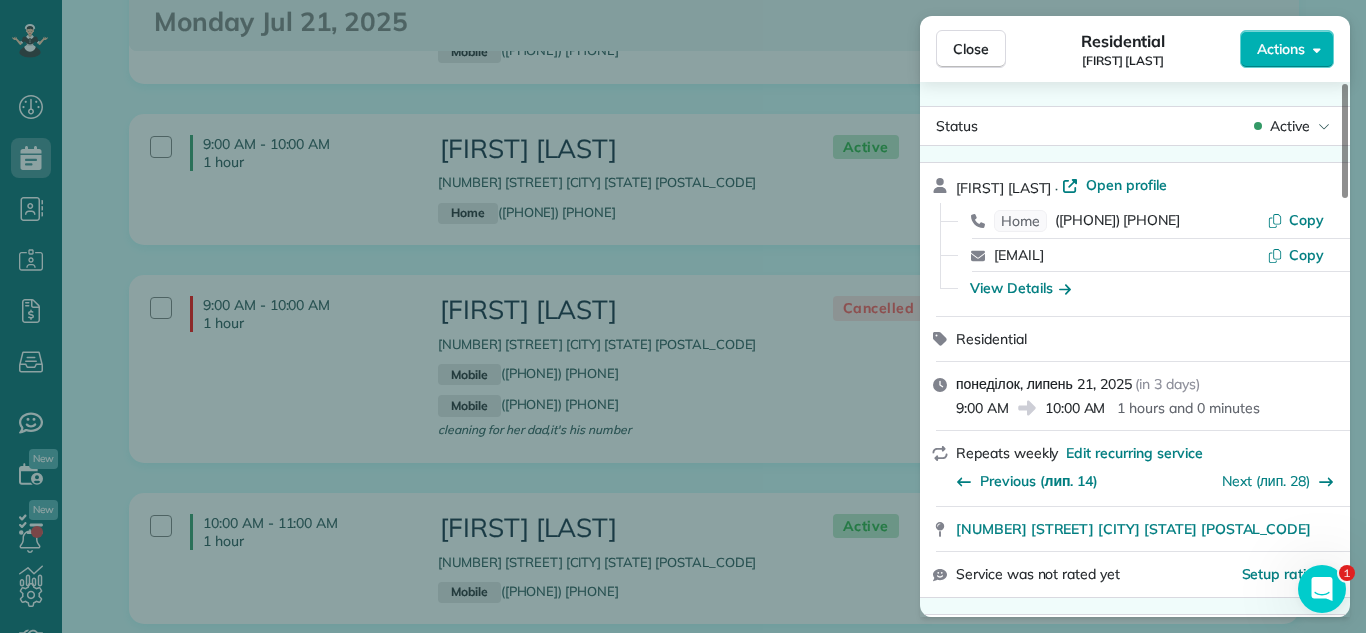 click on "Status Active [FIRST] [LAST] · Open profile Home ([PHONE]) Copy [EMAIL] Copy View Details Residential понеділок, липень 21, 2025 ( in 3 days ) 9:00 AM 10:00 AM 1 hours and 0 minutes Repeats weekly Edit recurring service Previous (лип. 14) Next (лип. 28) [NUMBER] [STREET] [CITY] [STATE] [POSTAL_CODE] Service was not rated yet Setup ratings Cleaners Time in and out Assign Invite Cleaners [FIRST] [LAST] 9:00 AM 10:00 AM Checklist Try Now Keep this appointment up to your standards. Stay on top of every detail, keep your cleaners organised, and your client happy. Assign a checklist Watch a 5 min demo Billing Billing actions Price $130.00 Overcharge $0.00 Discount $0.00 Coupon discount - Primary tax - Secondary tax - Total appointment price $130.00 Tips collected New feature! $0.00 Unpaid Mark as paid Total including tip $130.00 Get paid online in no-time! Send an invoice and reward your cleaners with tips Charge customer credit card Appointment custom fields Check No Yes" at bounding box center [1135, 1327] 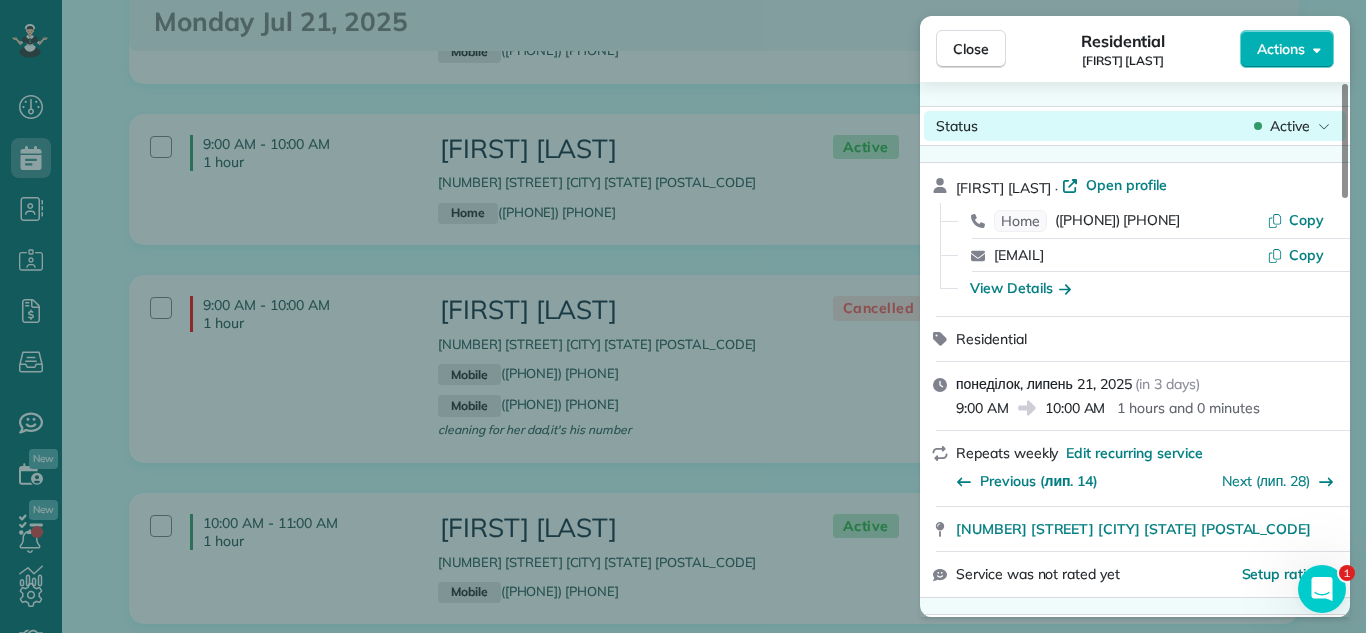 click on "Active" at bounding box center (1290, 126) 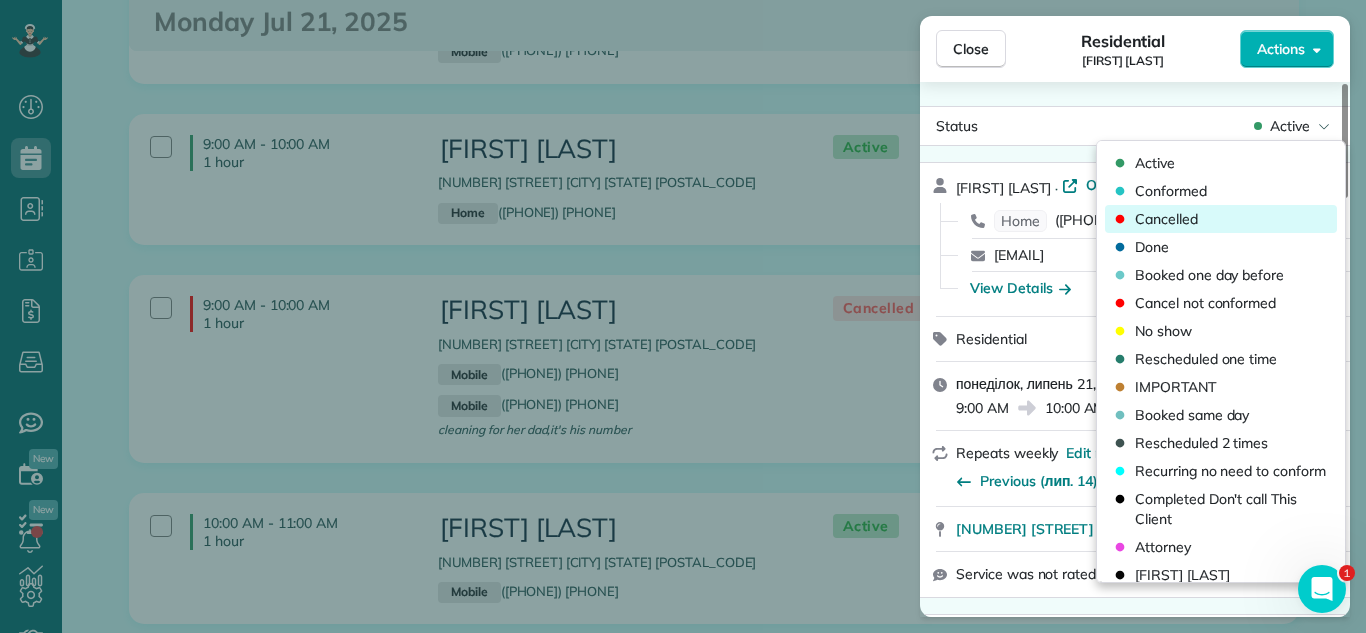 click on "Cancelled" at bounding box center [1221, 219] 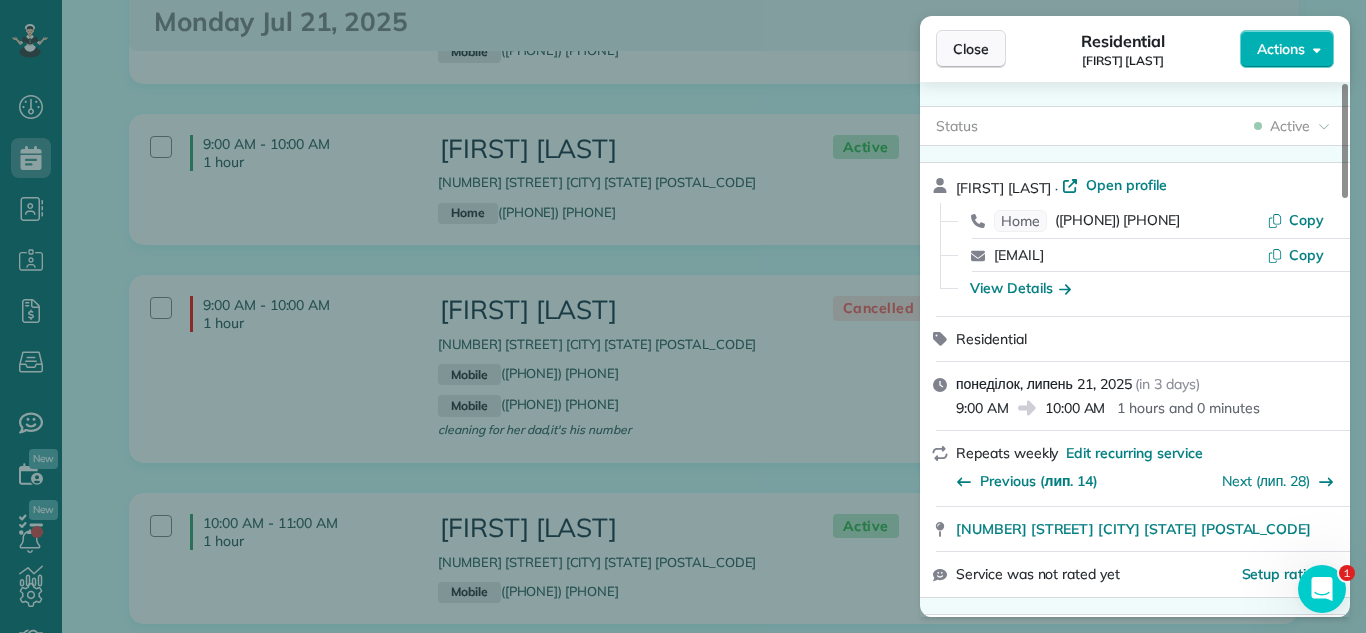 click on "Dashboard
Scheduling
Calendar View
List View
Dispatch View - Weekly scheduling (Beta)" at bounding box center (683, 316) 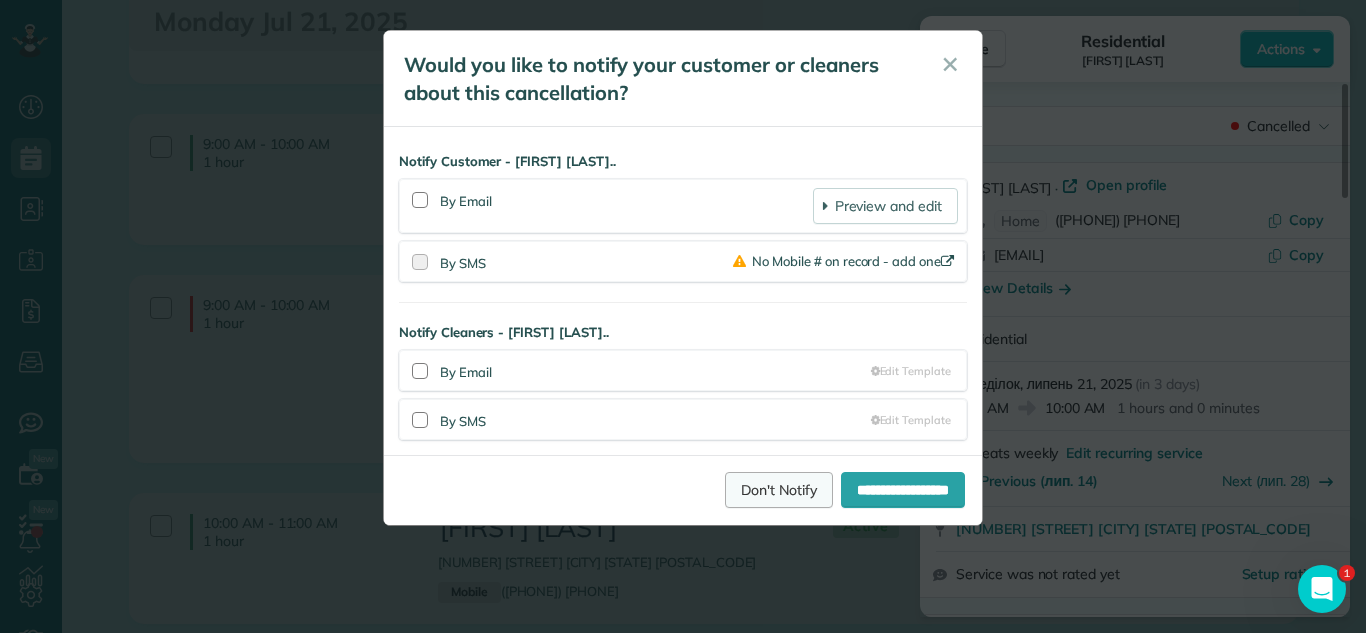 click on "Don't Notify" at bounding box center [779, 490] 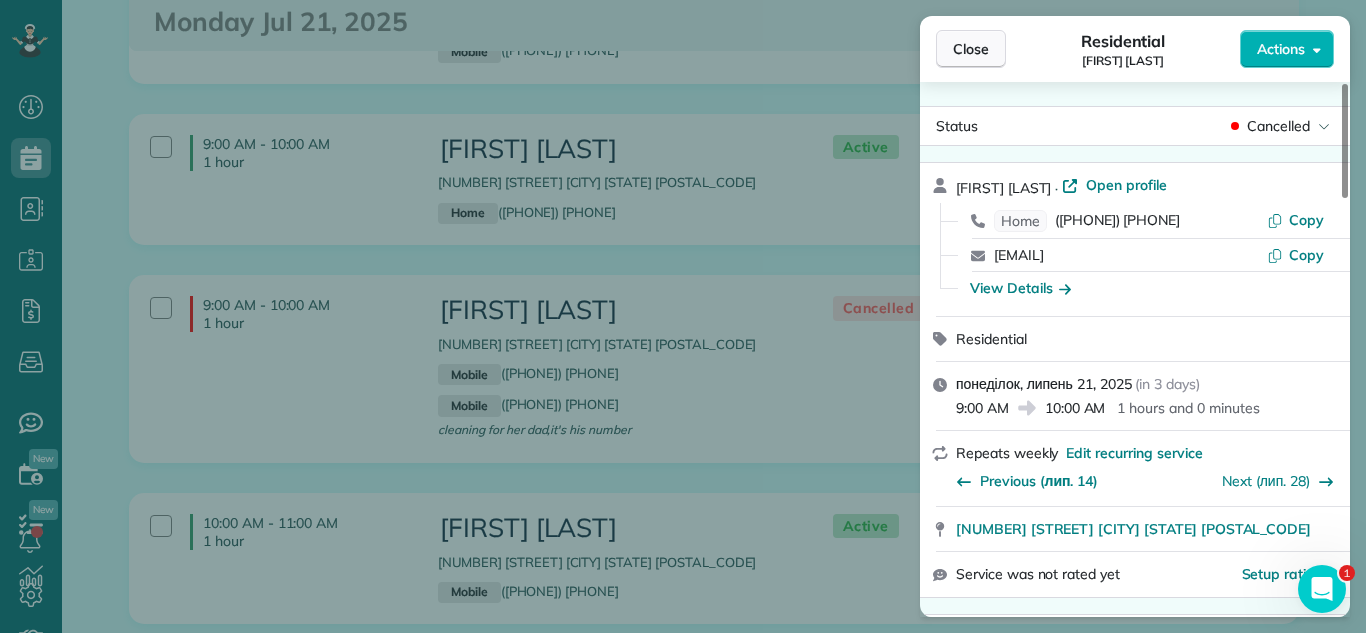 click on "Close" at bounding box center [971, 49] 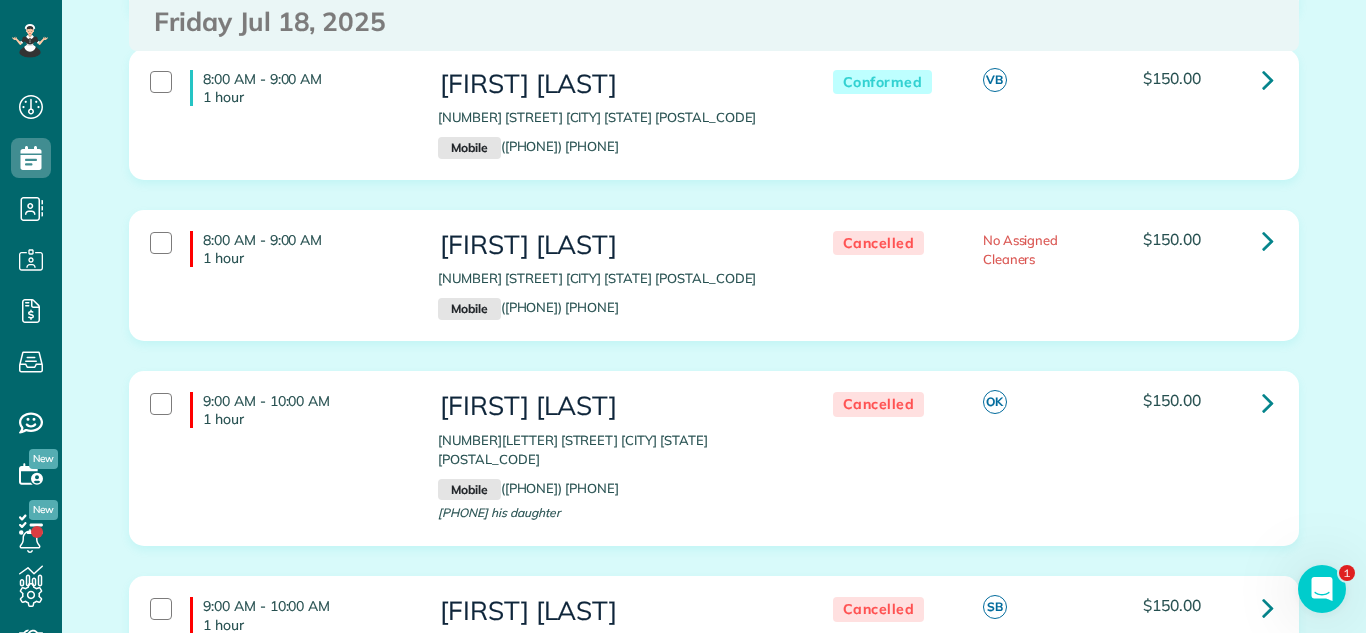 scroll, scrollTop: 914, scrollLeft: 0, axis: vertical 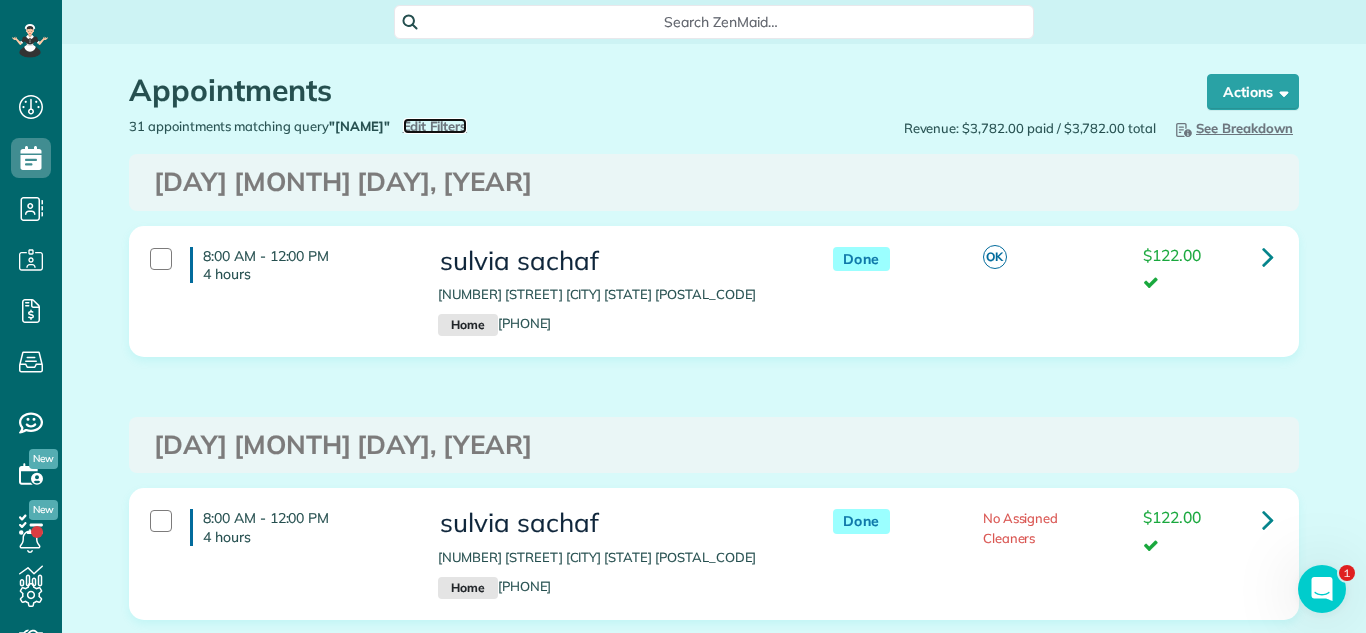 click on "Edit Filters" at bounding box center [435, 126] 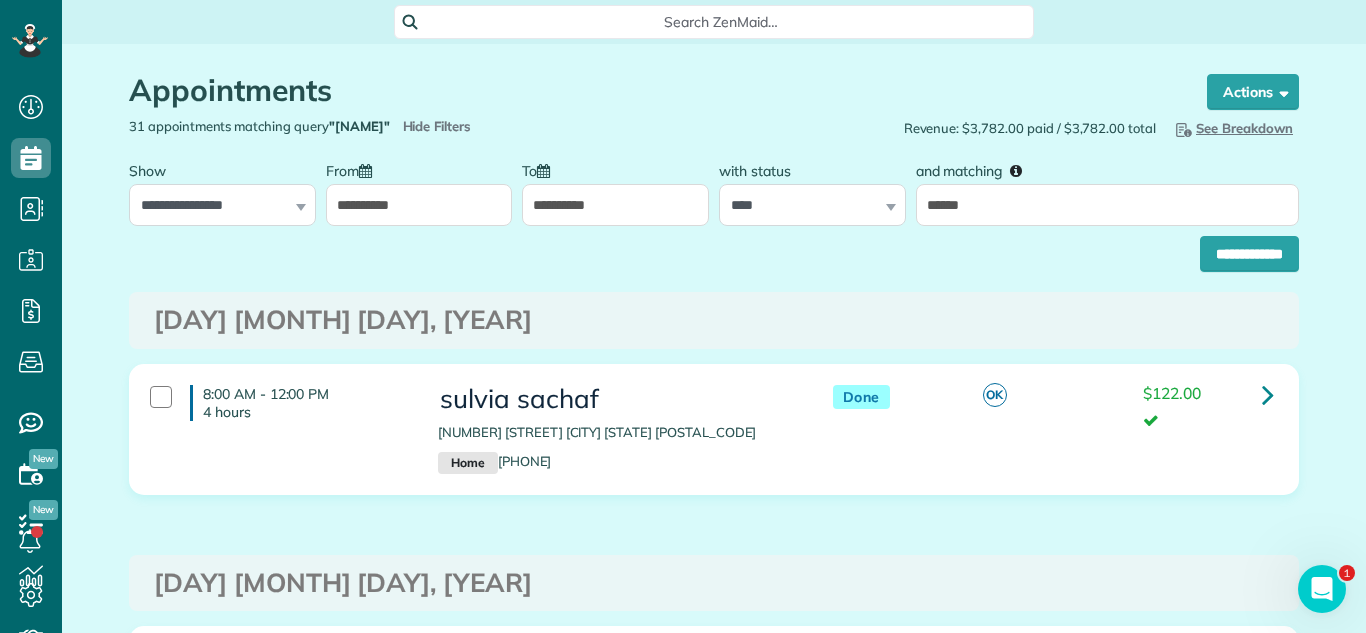 click on "and matching
******" at bounding box center [1107, 188] 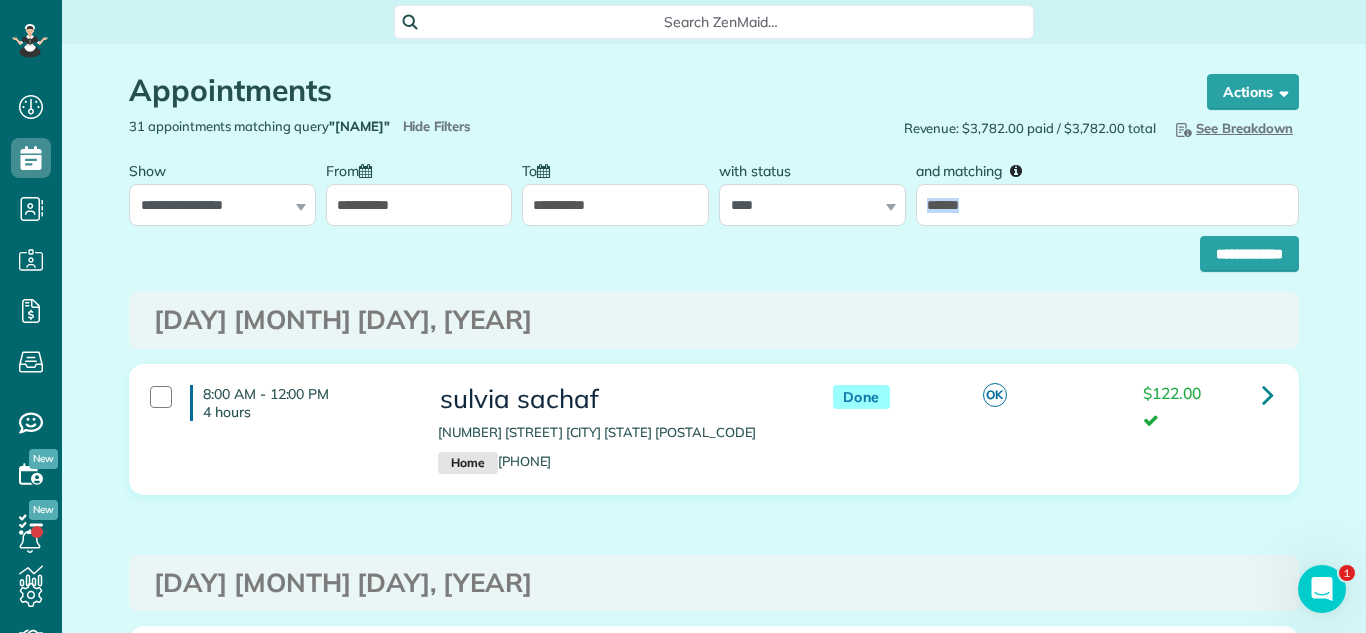 click on "and matching
******" at bounding box center (1107, 188) 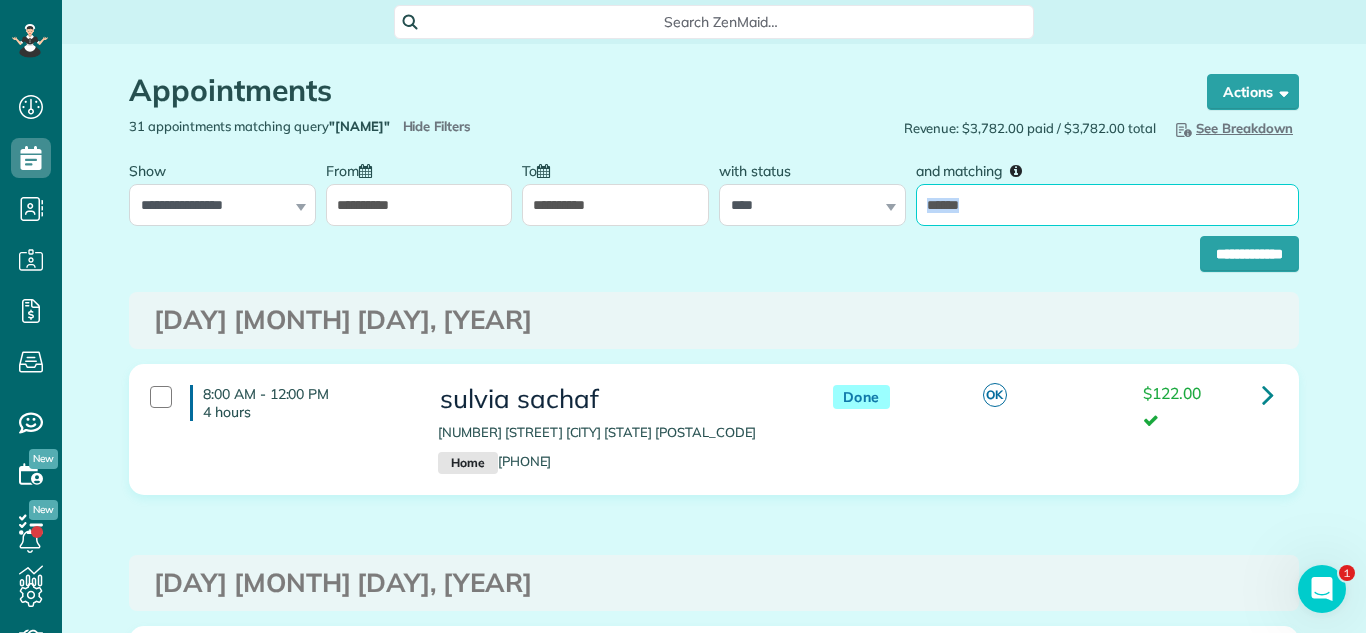 click on "******" at bounding box center (1107, 205) 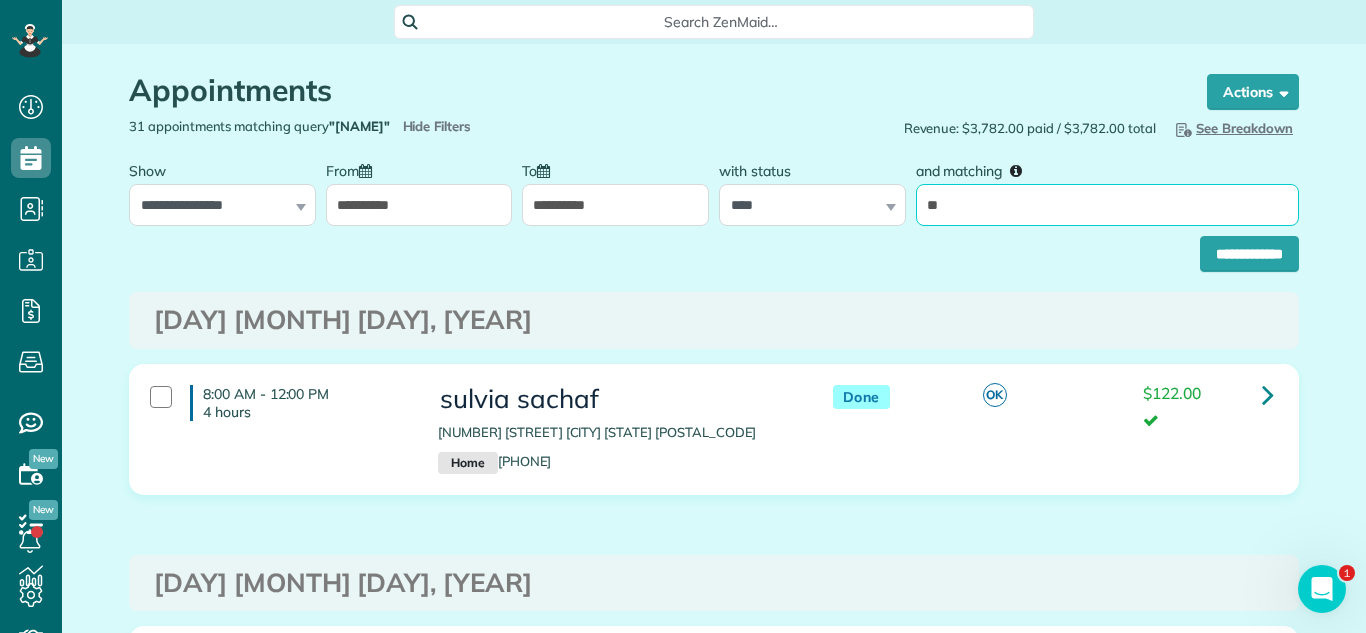 type on "*" 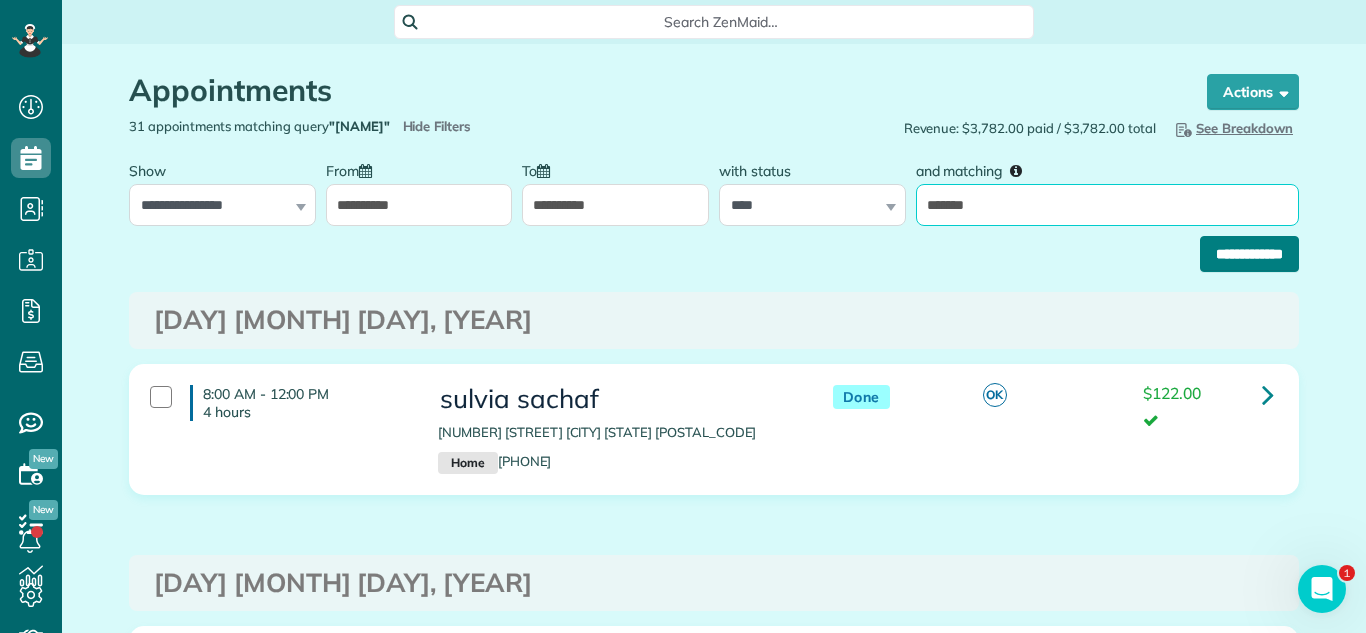 type on "*******" 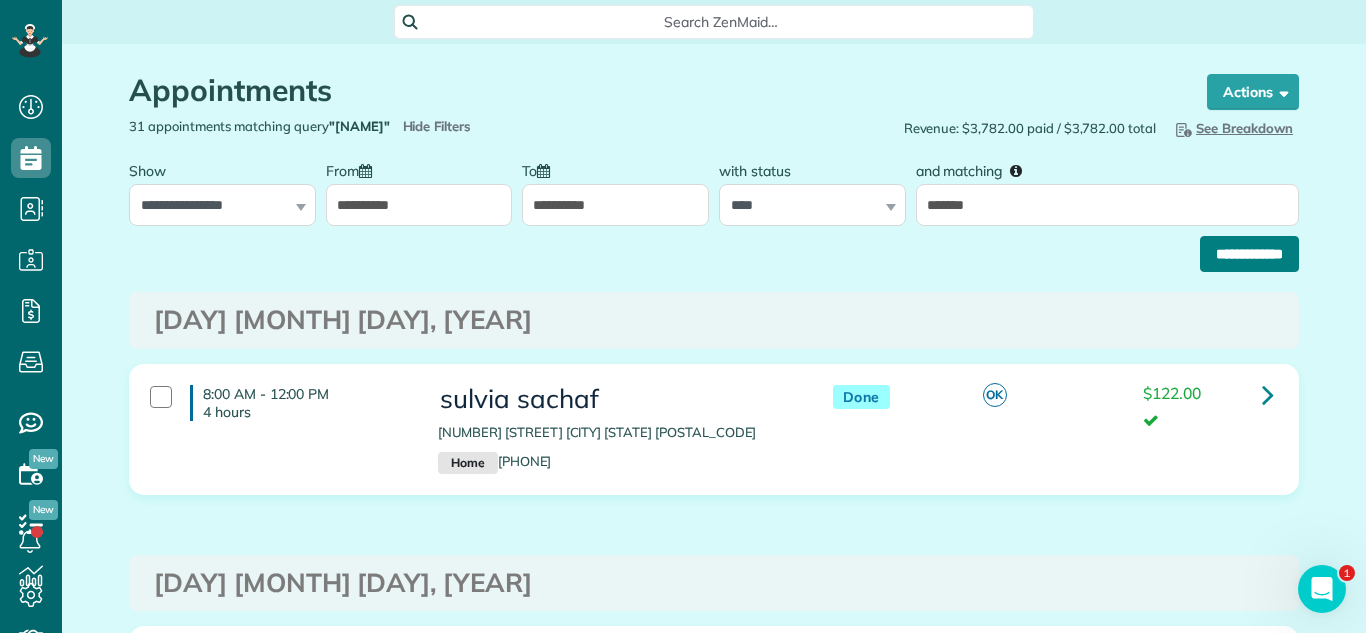 click on "**********" at bounding box center [1249, 254] 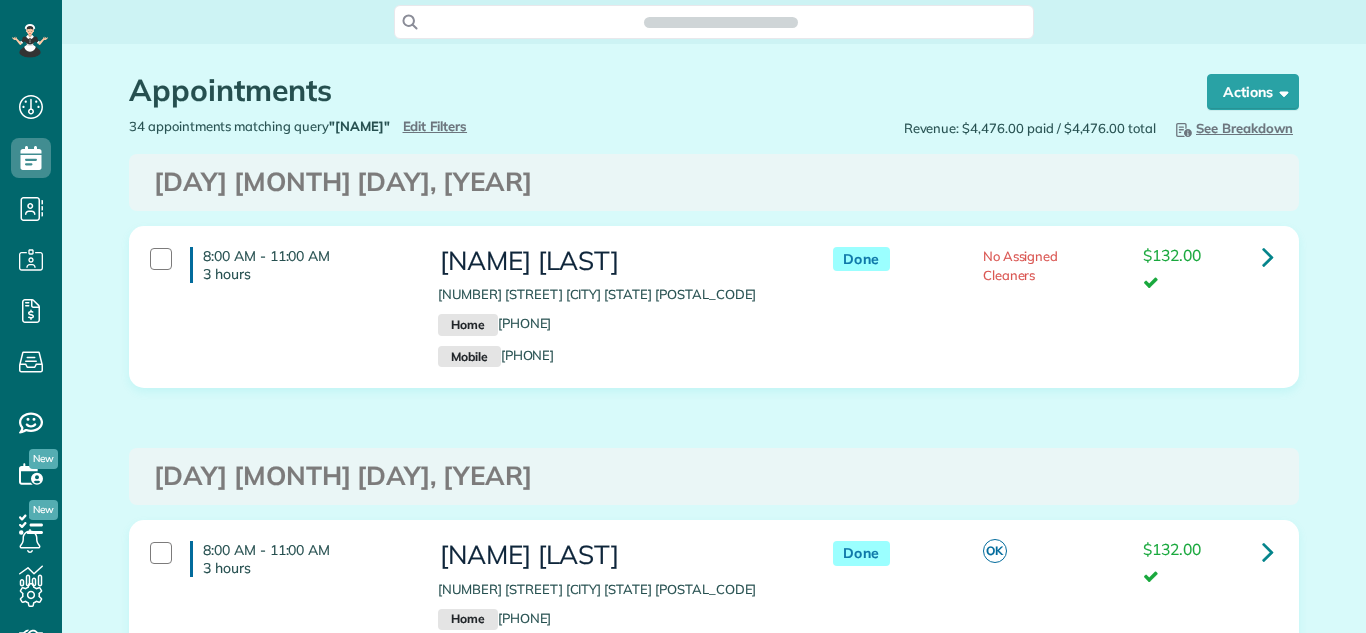 scroll, scrollTop: 0, scrollLeft: 0, axis: both 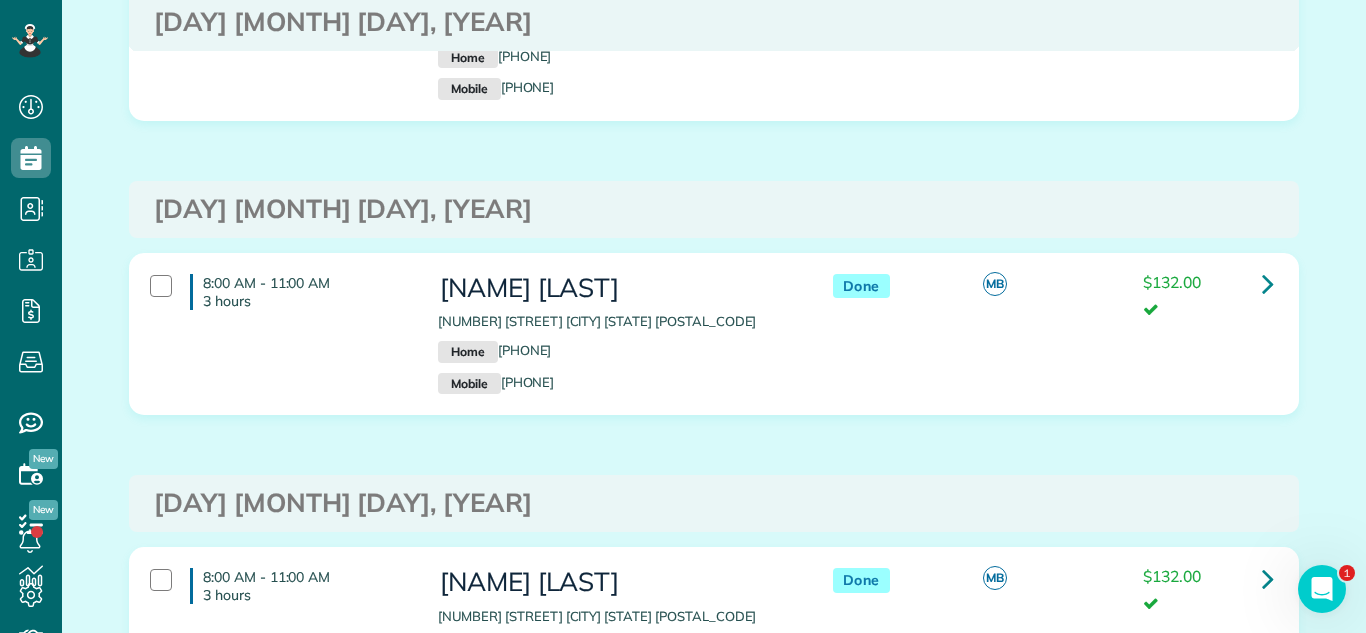 click on "Saturday May 31, 2025" at bounding box center [714, 209] 